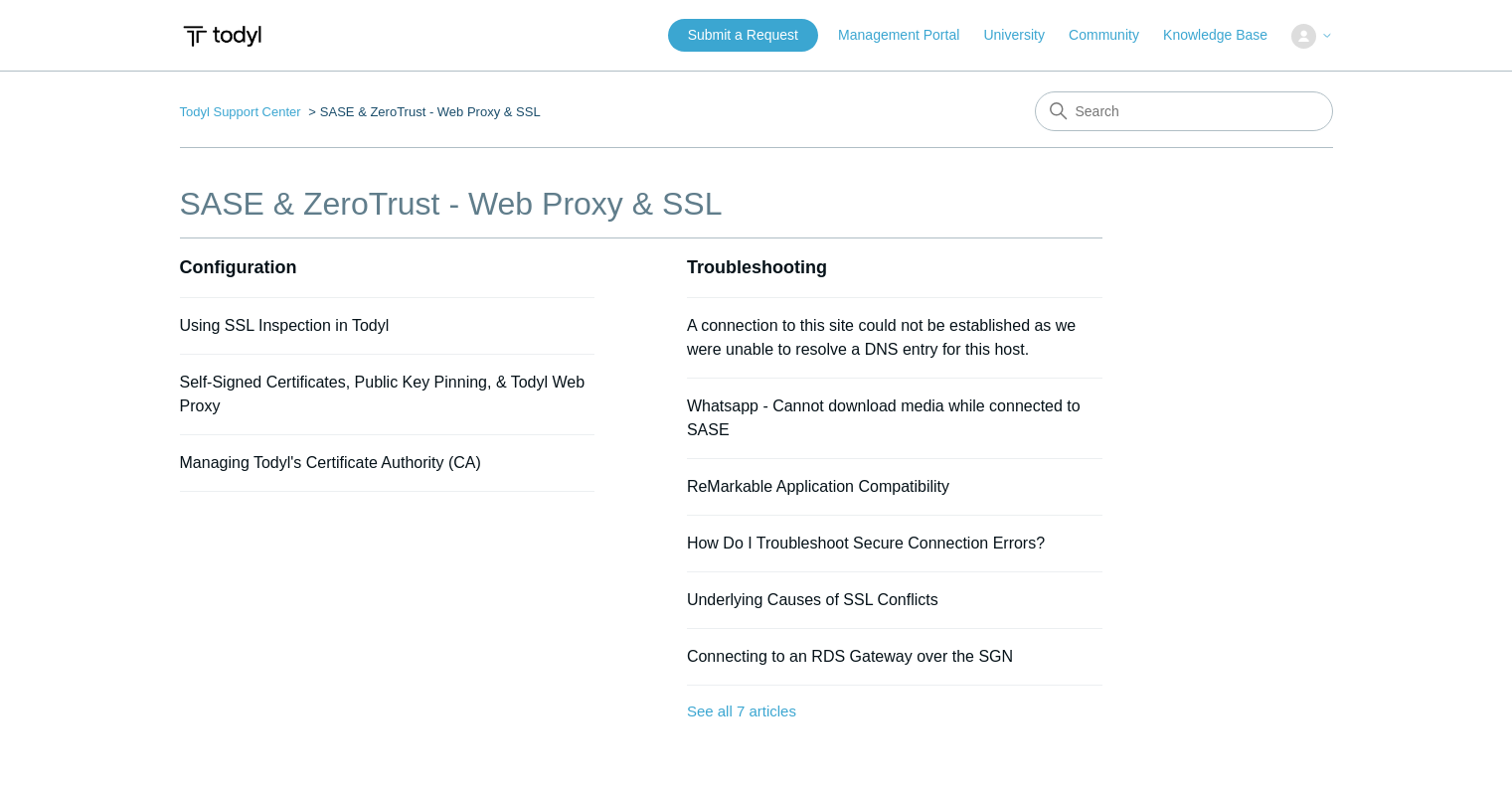 scroll, scrollTop: 0, scrollLeft: 0, axis: both 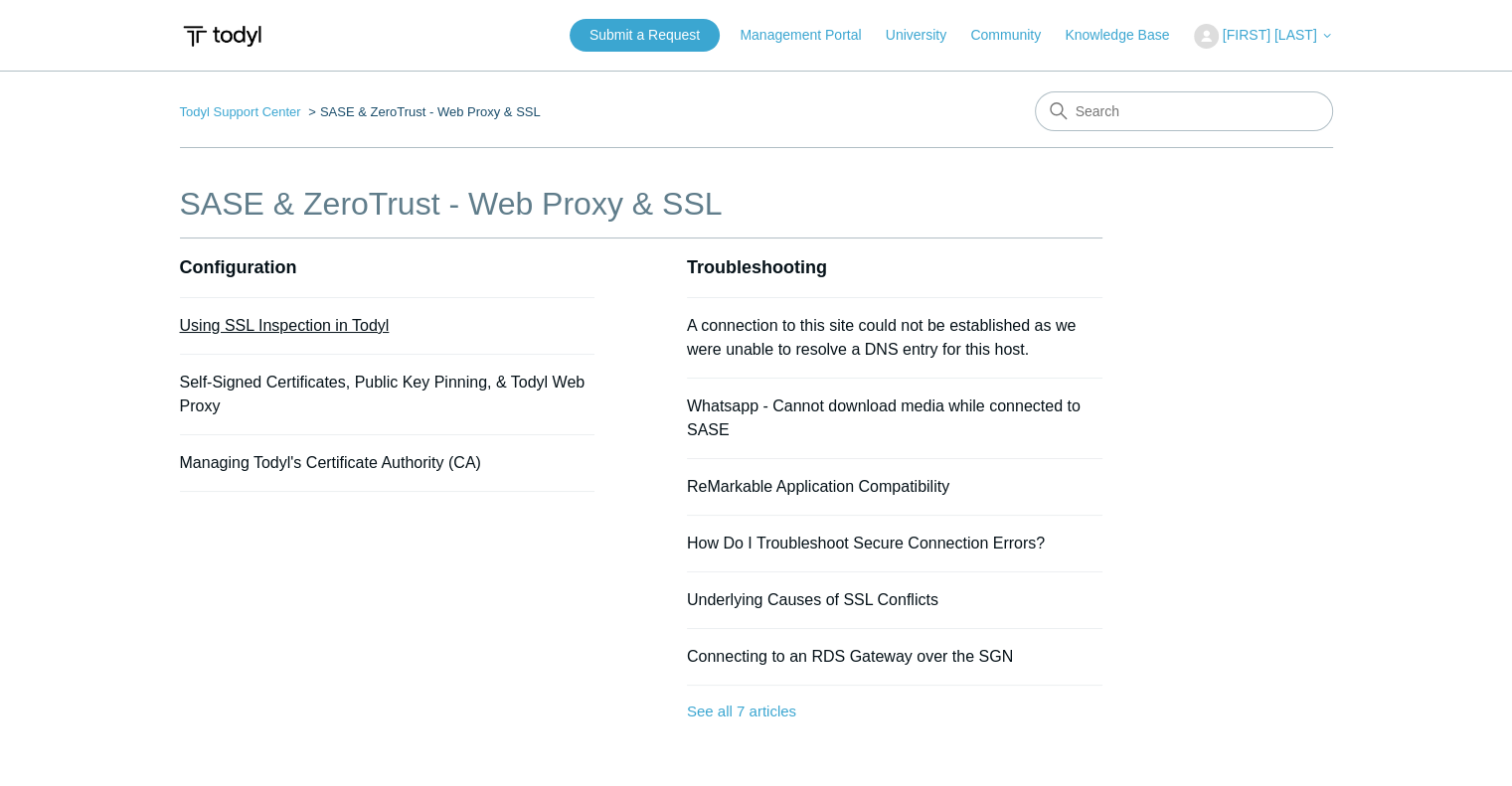 click on "Using SSL Inspection in Todyl" at bounding box center [284, 325] 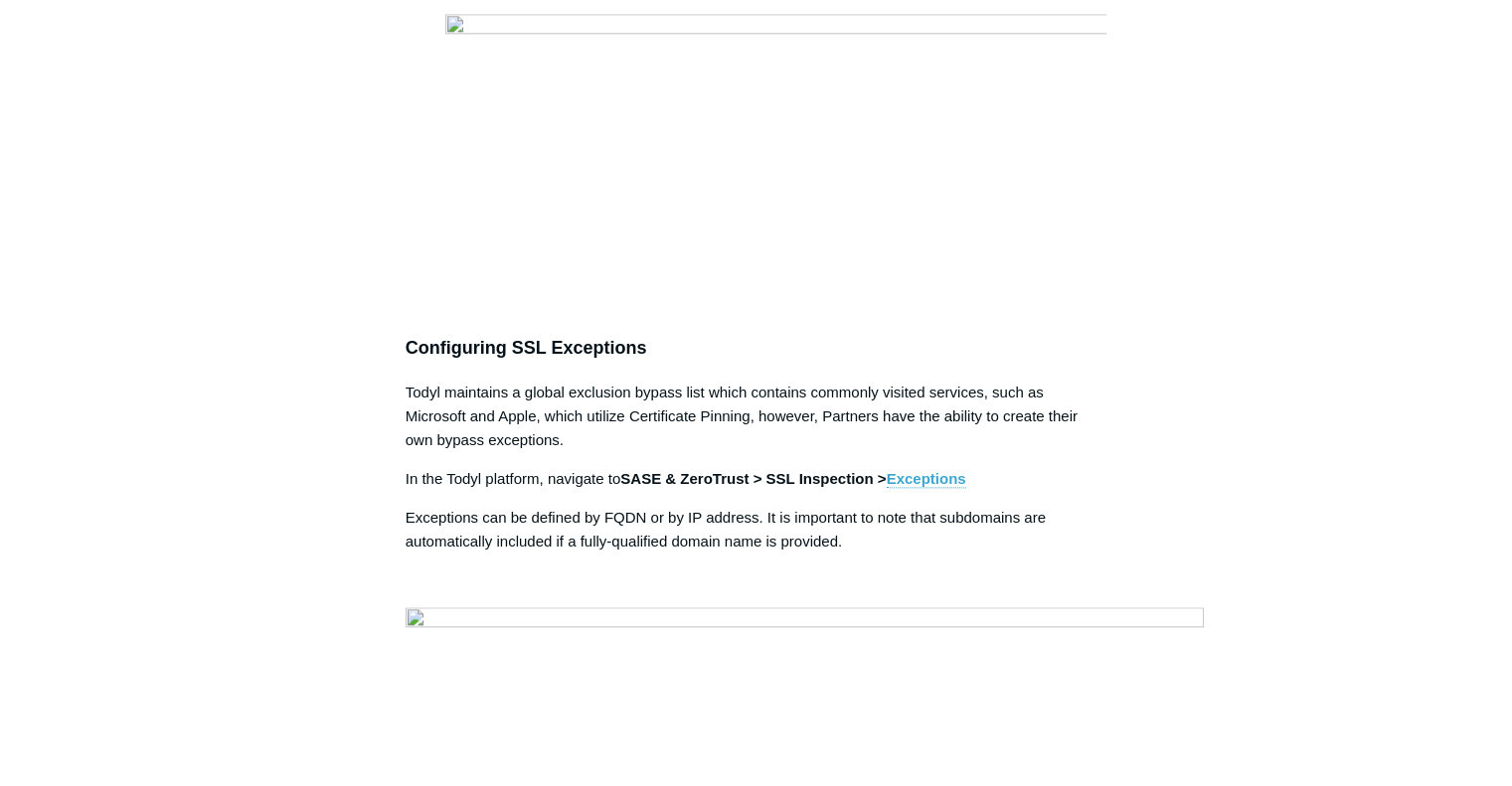 scroll, scrollTop: 1907, scrollLeft: 0, axis: vertical 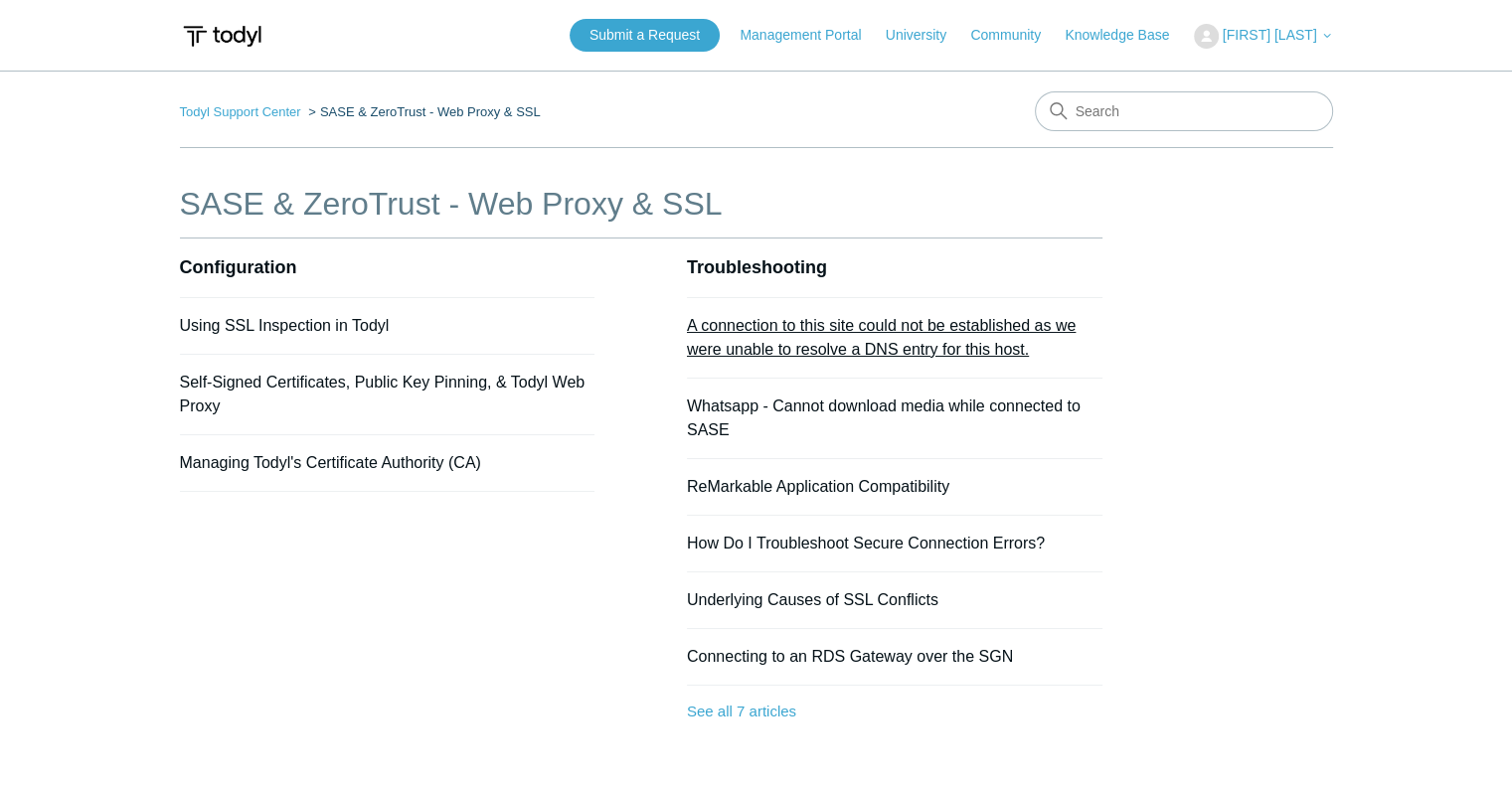 click on "A connection to this site could not be established as we were unable to resolve a DNS entry for this host." at bounding box center (881, 337) 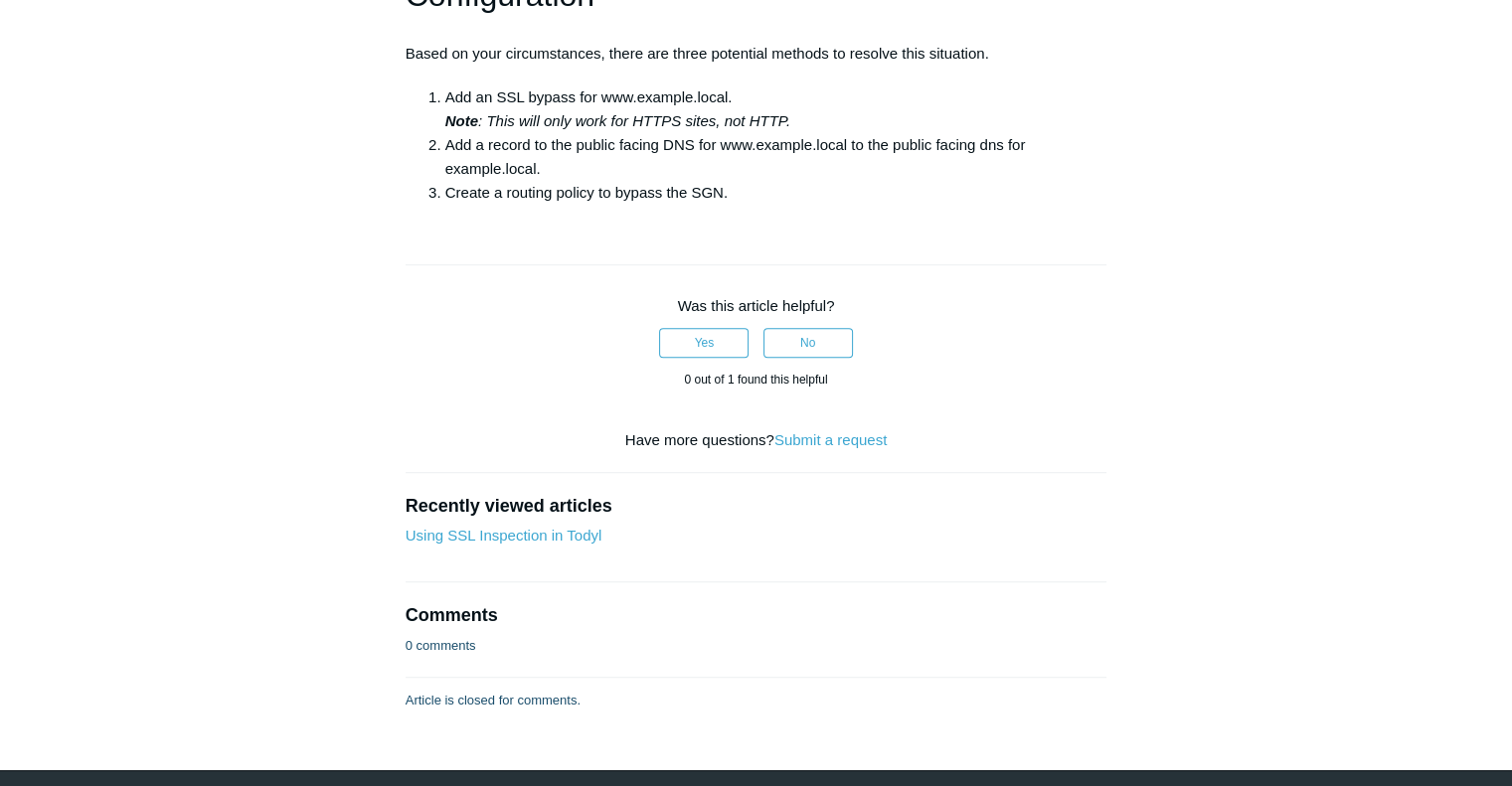scroll, scrollTop: 1317, scrollLeft: 0, axis: vertical 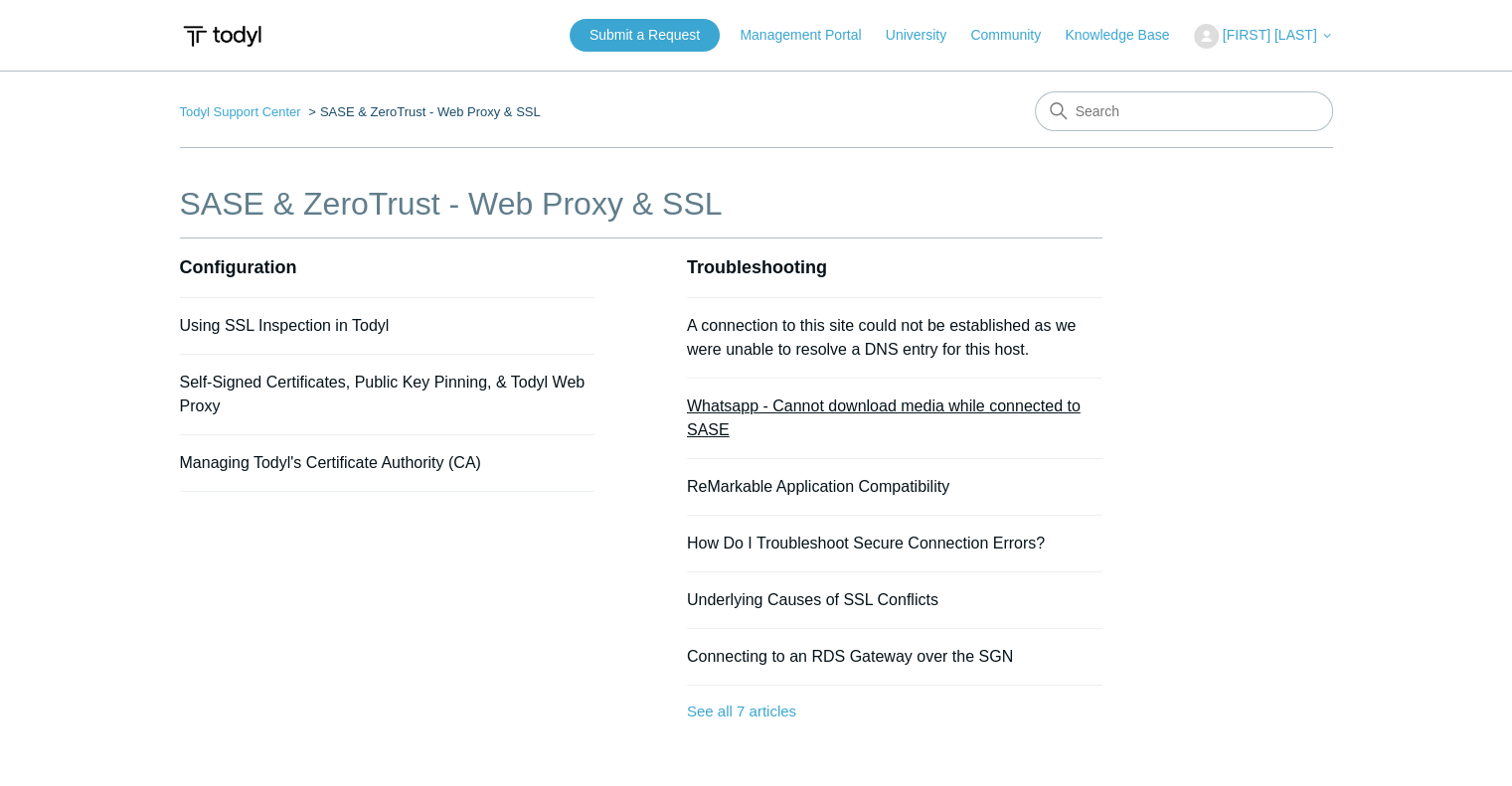 click on "Whatsapp - Cannot download media while connected to SASE" at bounding box center [884, 417] 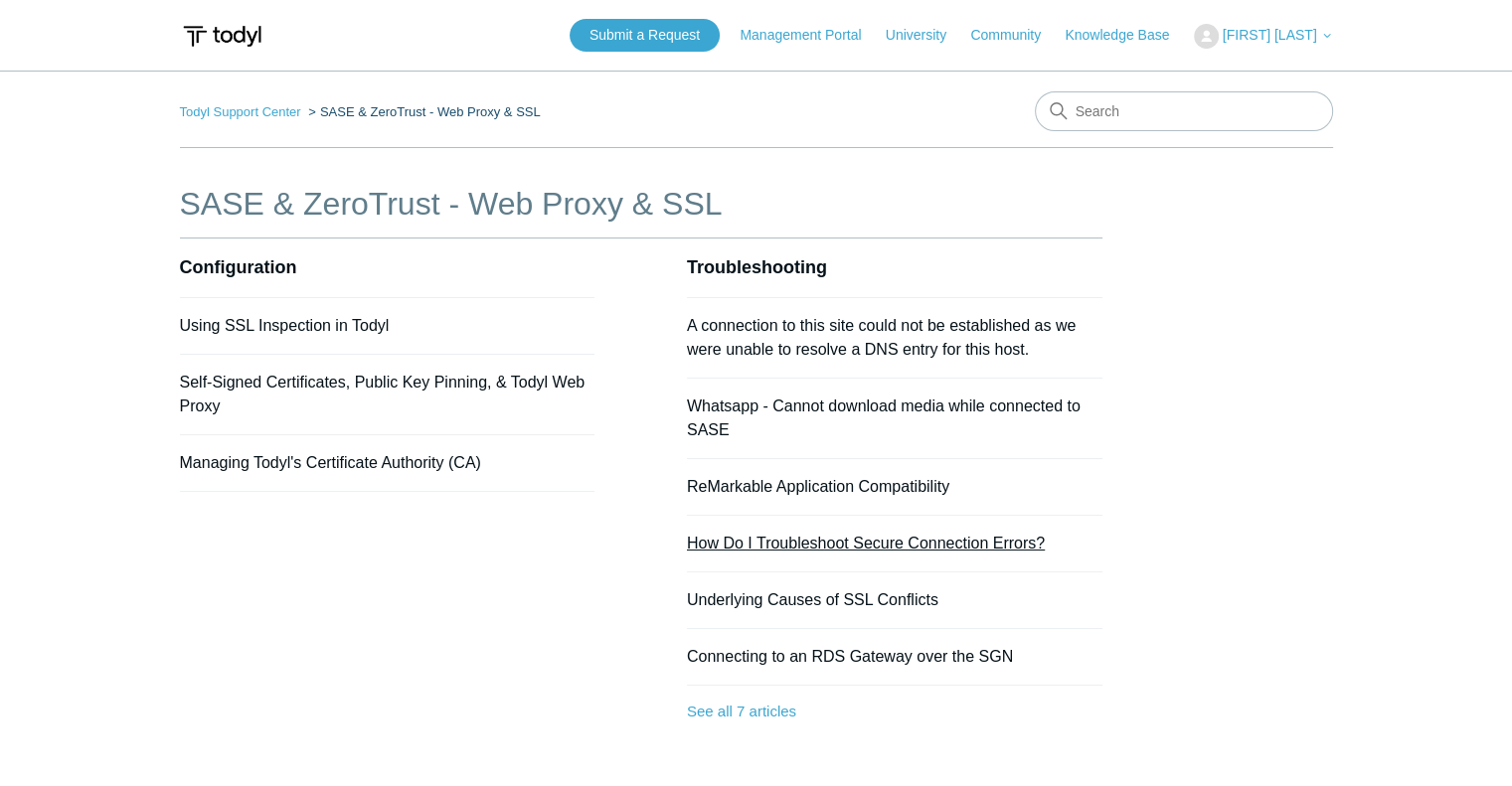 click on "How Do I Troubleshoot Secure Connection Errors?" at bounding box center (866, 543) 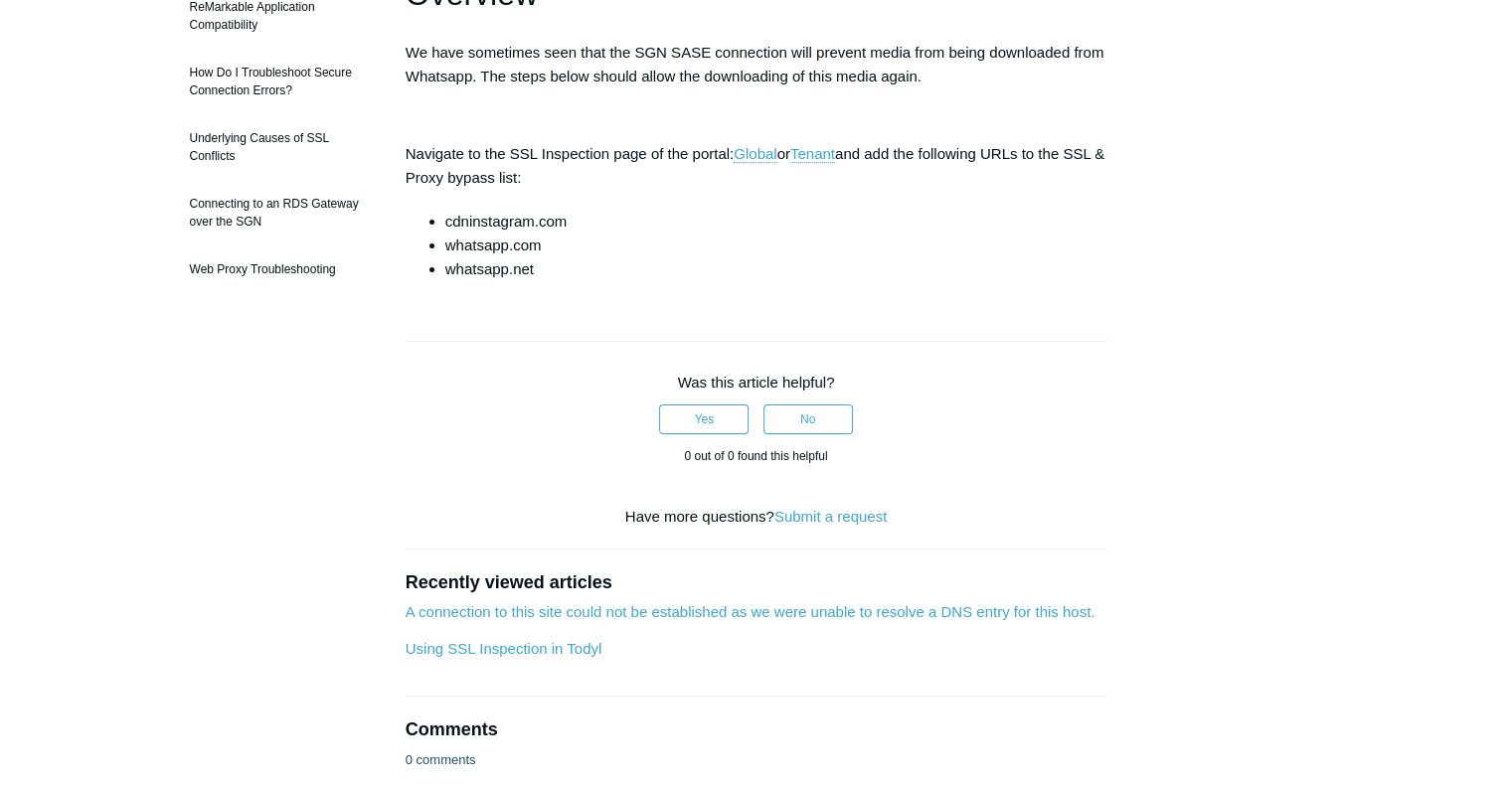scroll, scrollTop: 199, scrollLeft: 0, axis: vertical 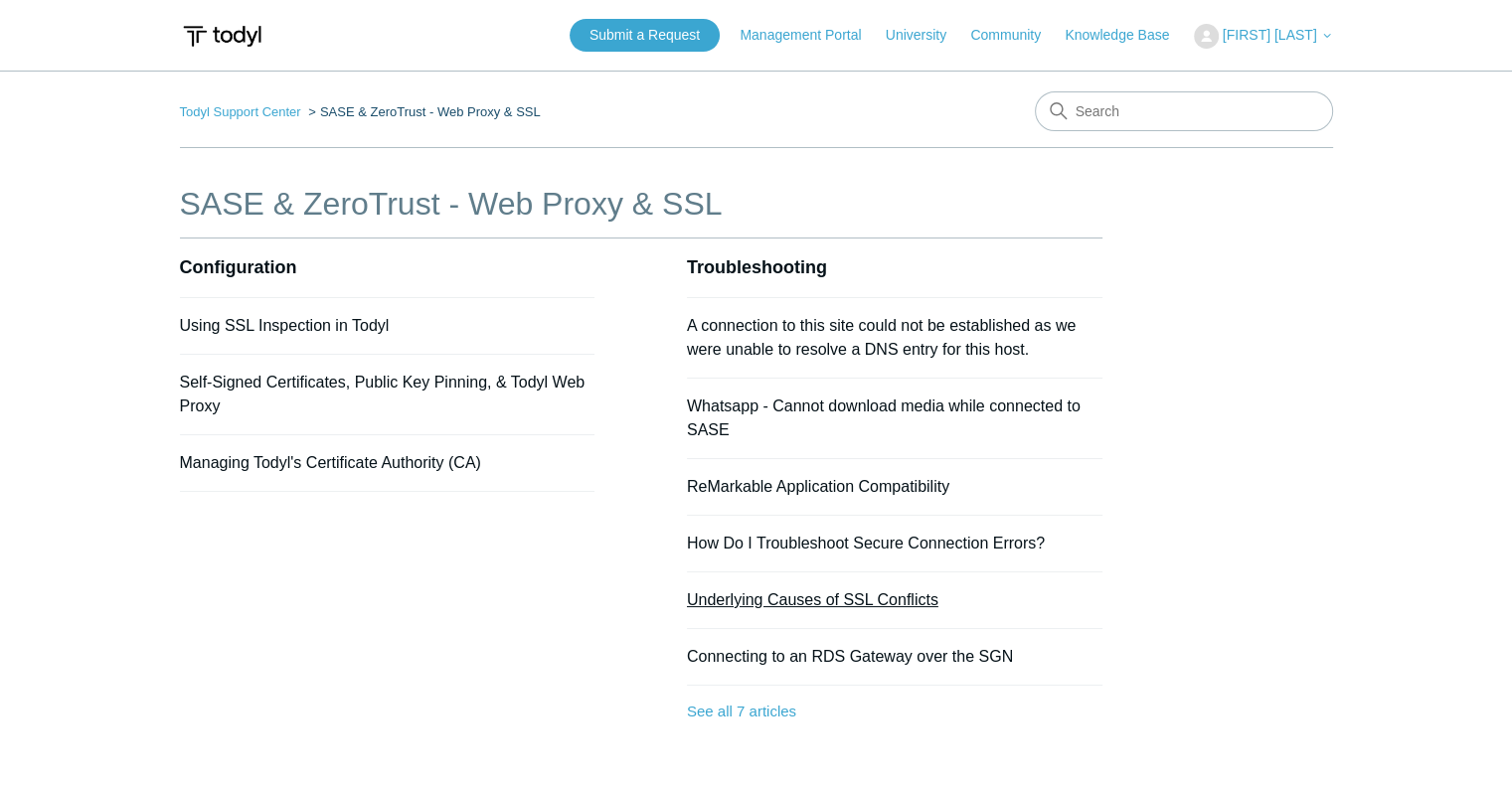 click on "Underlying Causes of SSL Conflicts" at bounding box center [812, 599] 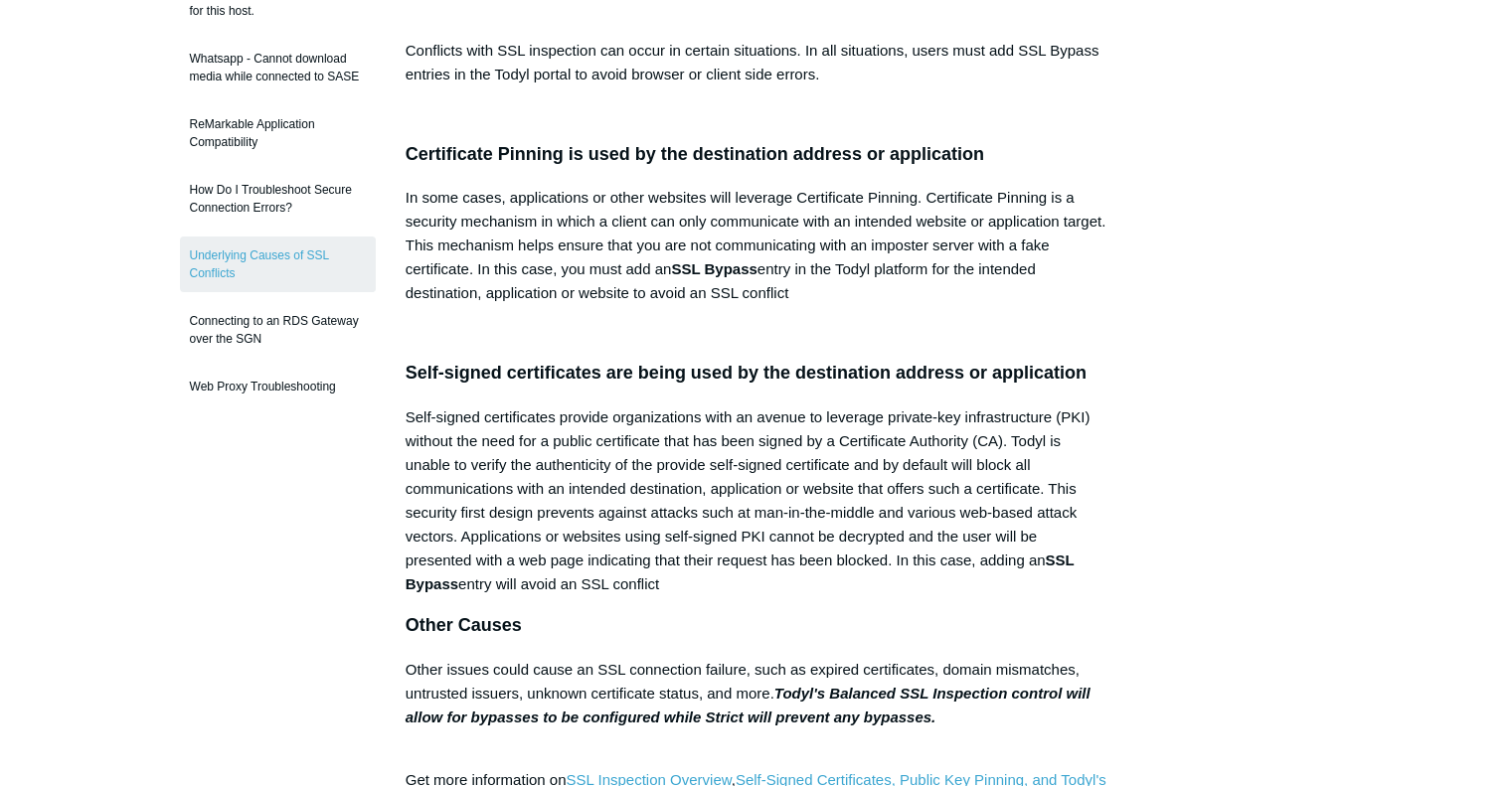 scroll, scrollTop: 397, scrollLeft: 0, axis: vertical 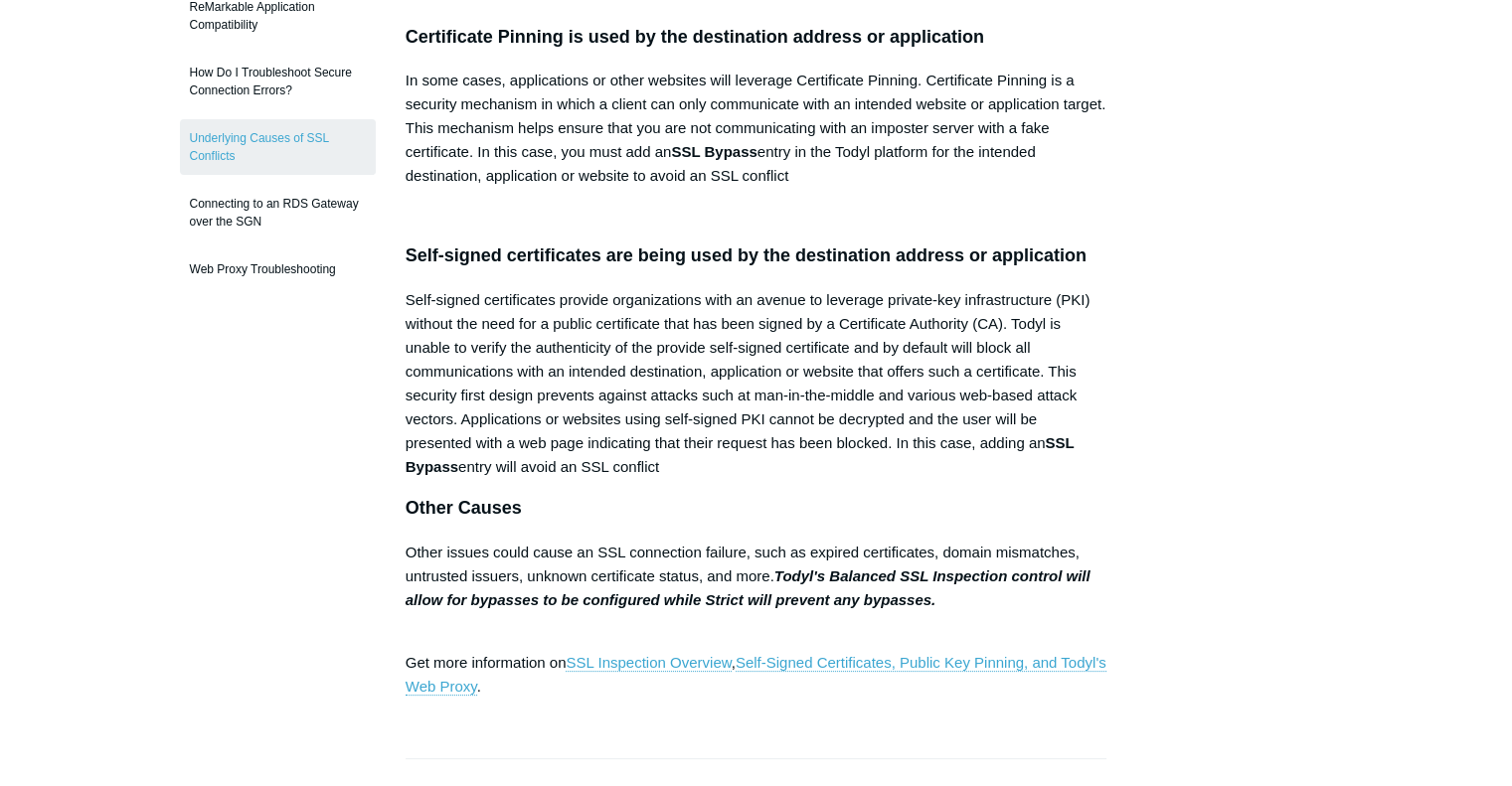 click on "Articles in this section
A connection to this site could not be established as we were unable to resolve a DNS entry for this host.
Whatsapp - Cannot download media while connected to SASE
ReMarkable Application Compatibility
How Do I Troubleshoot Secure Connection Errors?
Underlying Causes of SSL Conflicts
Connecting to an RDS Gateway over the SGN" at bounding box center [756, 593] 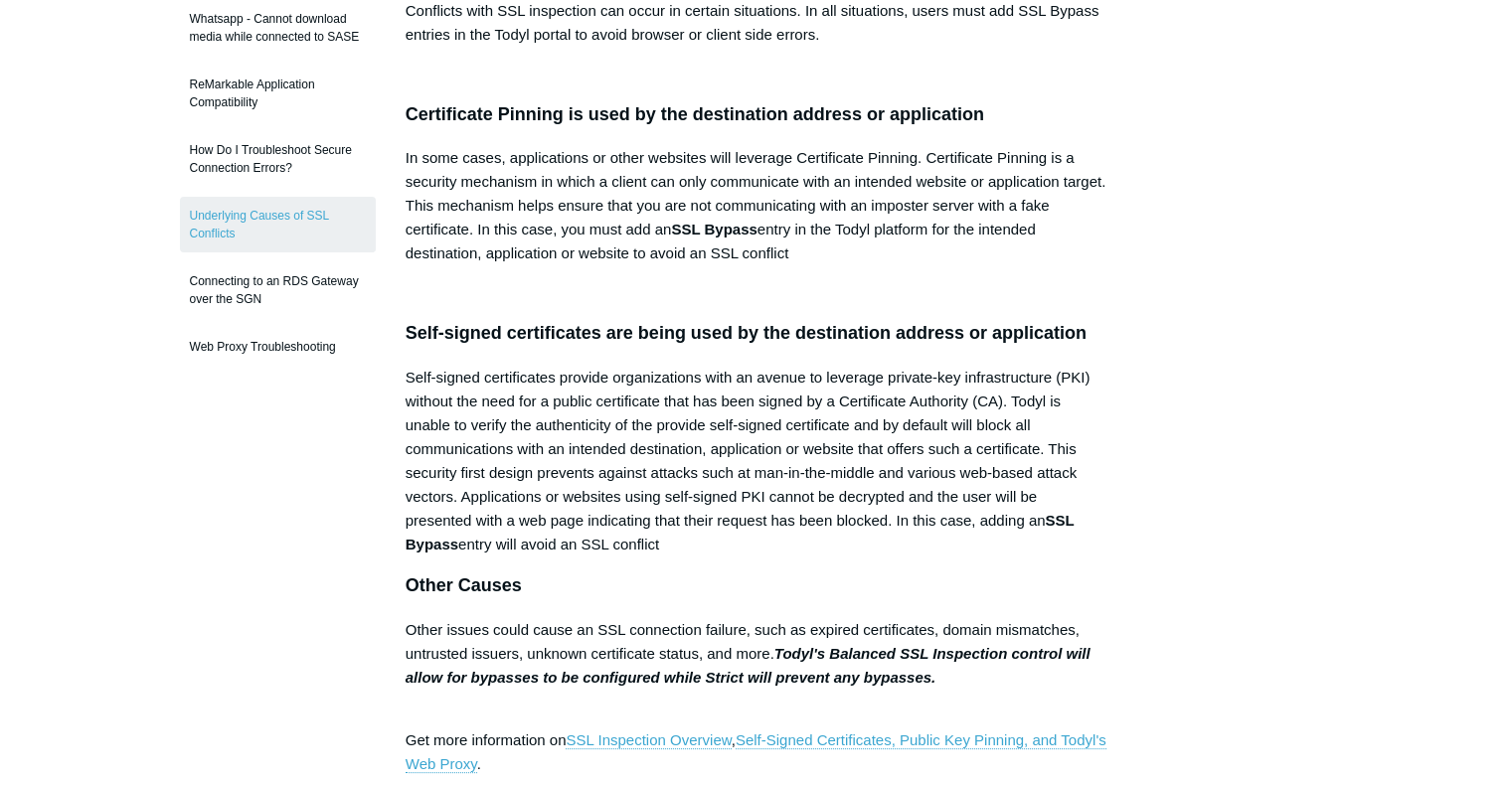 scroll, scrollTop: 199, scrollLeft: 0, axis: vertical 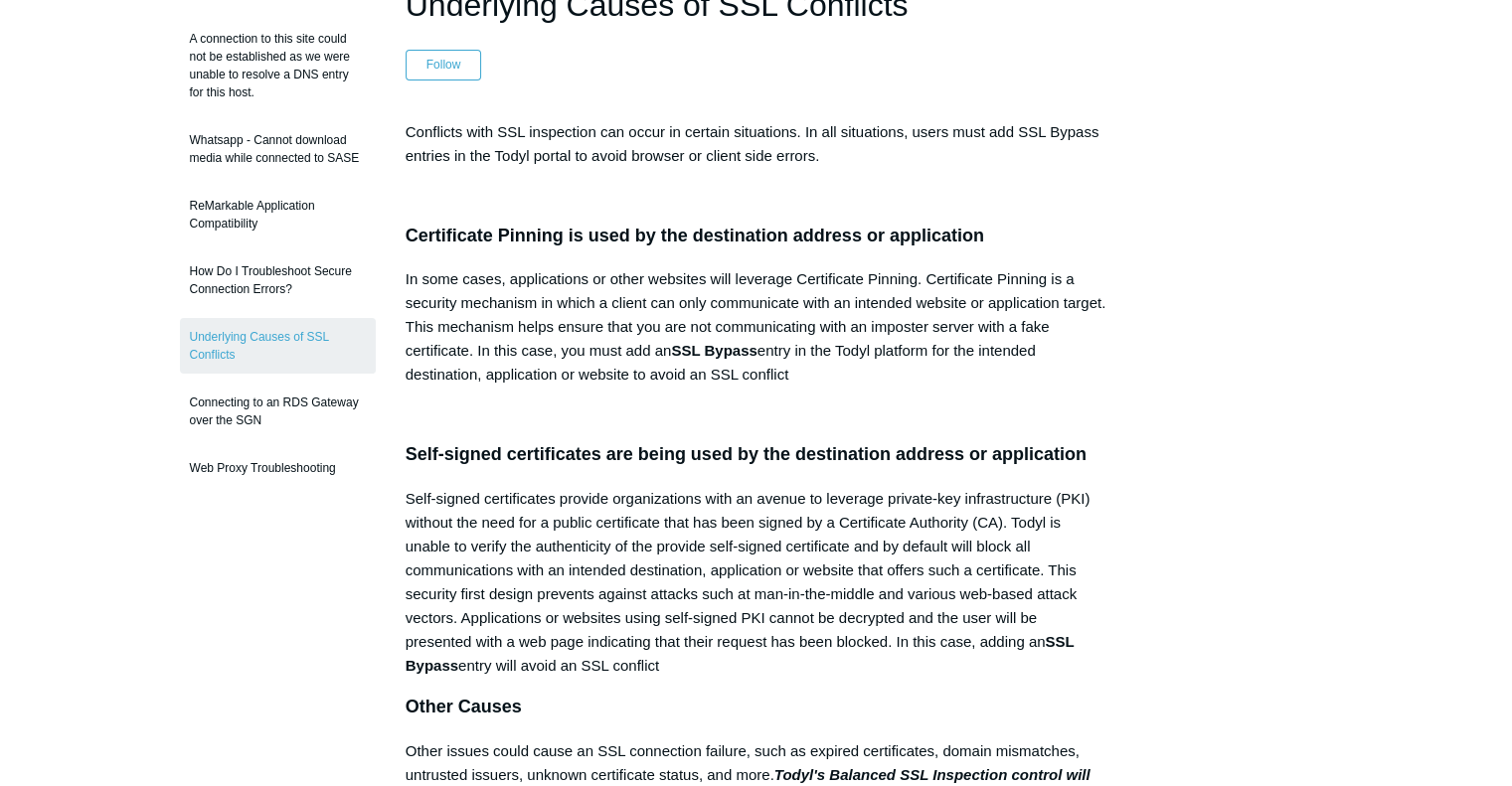click on "In some cases, applications or other websites will leverage Certificate Pinning. Certificate Pinning is a security mechanism in which a client can only communicate with an intended website or application target. This mechanism helps ensure that you are not communicating with an imposter server with a fake certificate. In this case, you must add an  SSL Bypass  entry in the Todyl platform for the intended destination, application or website to avoid an SSL conflict" at bounding box center [756, 327] 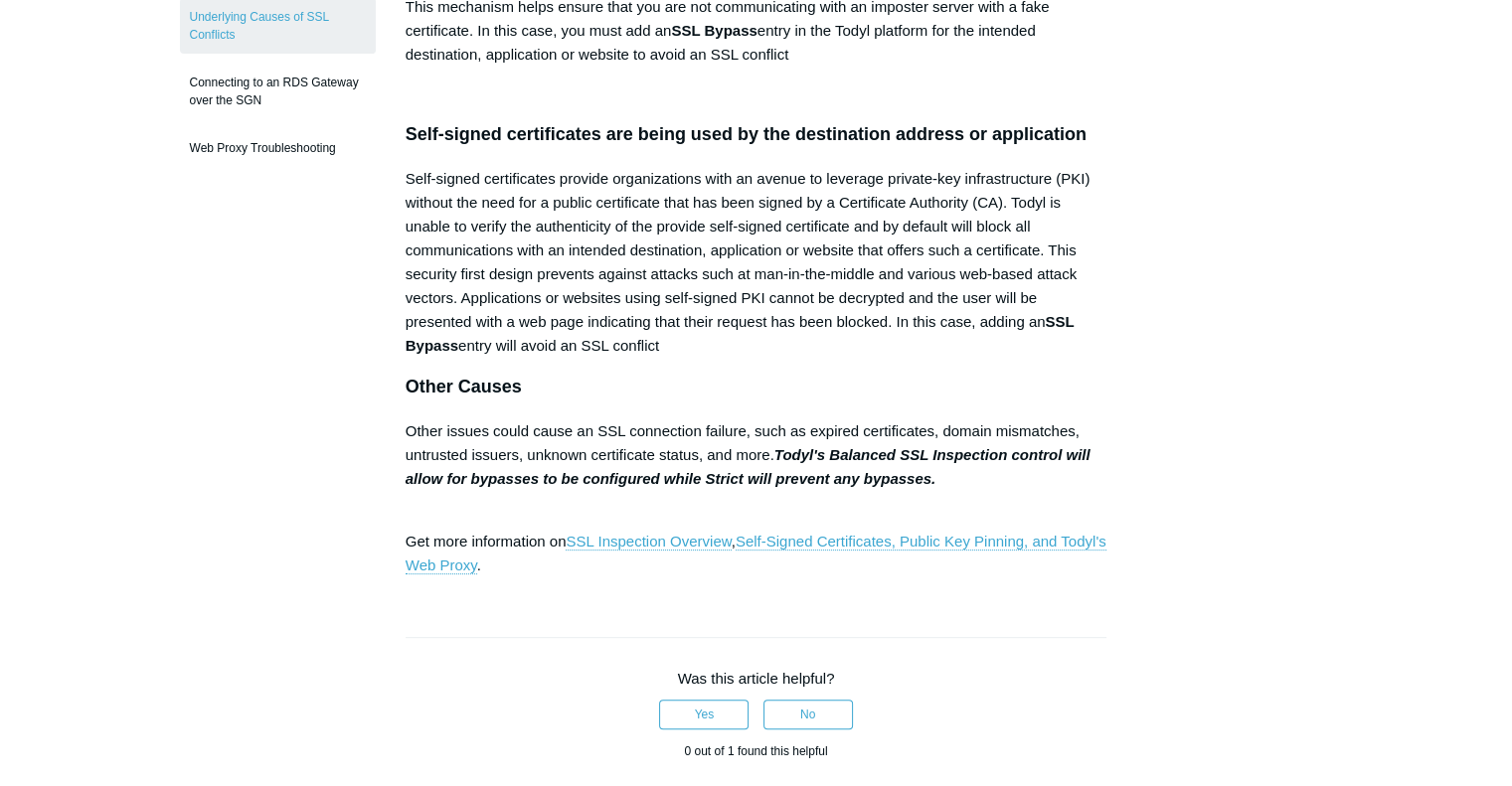 scroll, scrollTop: 397, scrollLeft: 0, axis: vertical 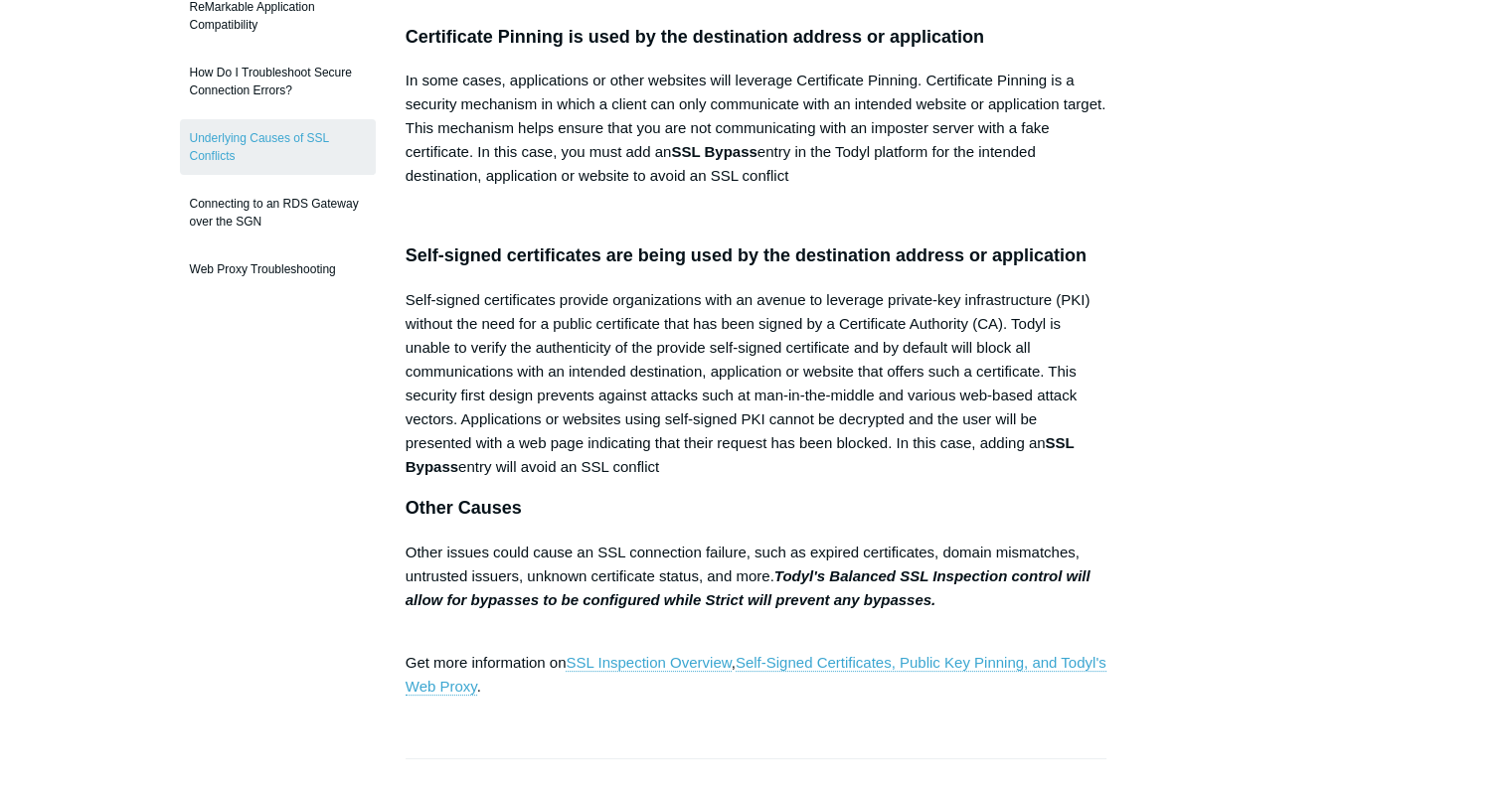 click on "Articles in this section
A connection to this site could not be established as we were unable to resolve a DNS entry for this host.
Whatsapp - Cannot download media while connected to SASE
ReMarkable Application Compatibility
How Do I Troubleshoot Secure Connection Errors?
Underlying Causes of SSL Conflicts
Connecting to an RDS Gateway over the SGN" at bounding box center [756, 593] 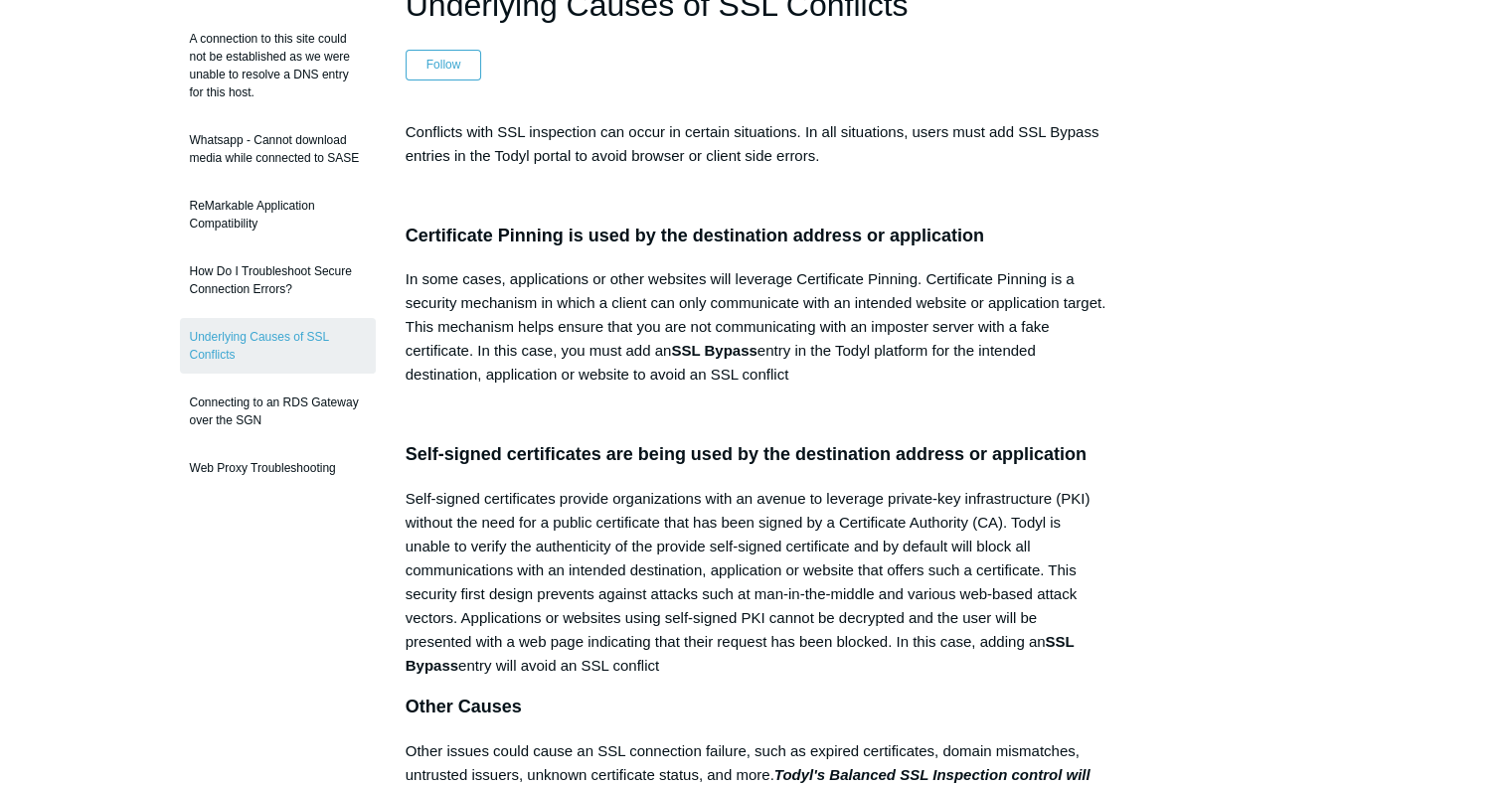 scroll, scrollTop: 298, scrollLeft: 0, axis: vertical 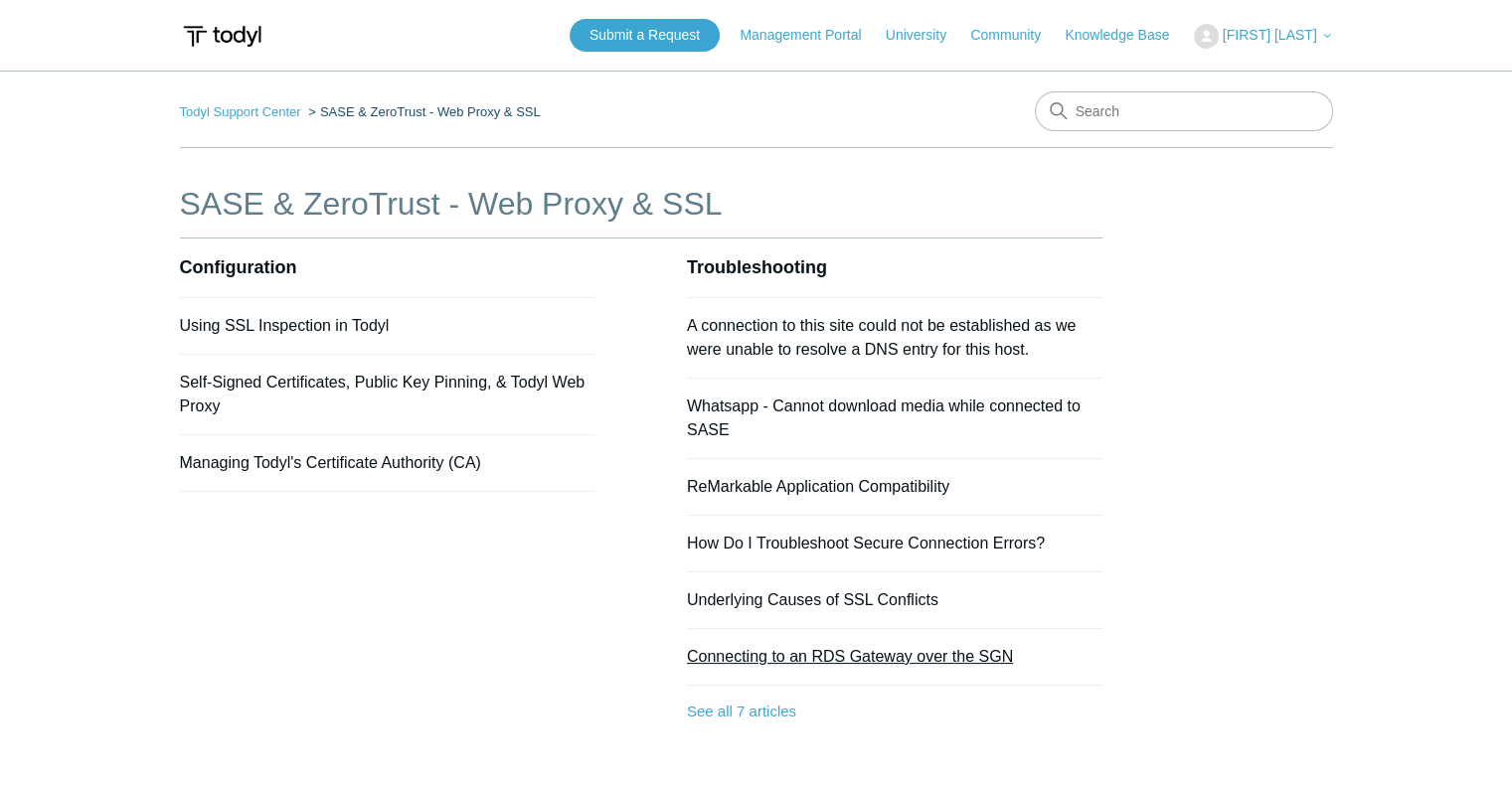 click on "Connecting to an RDS Gateway over the SGN" at bounding box center [850, 656] 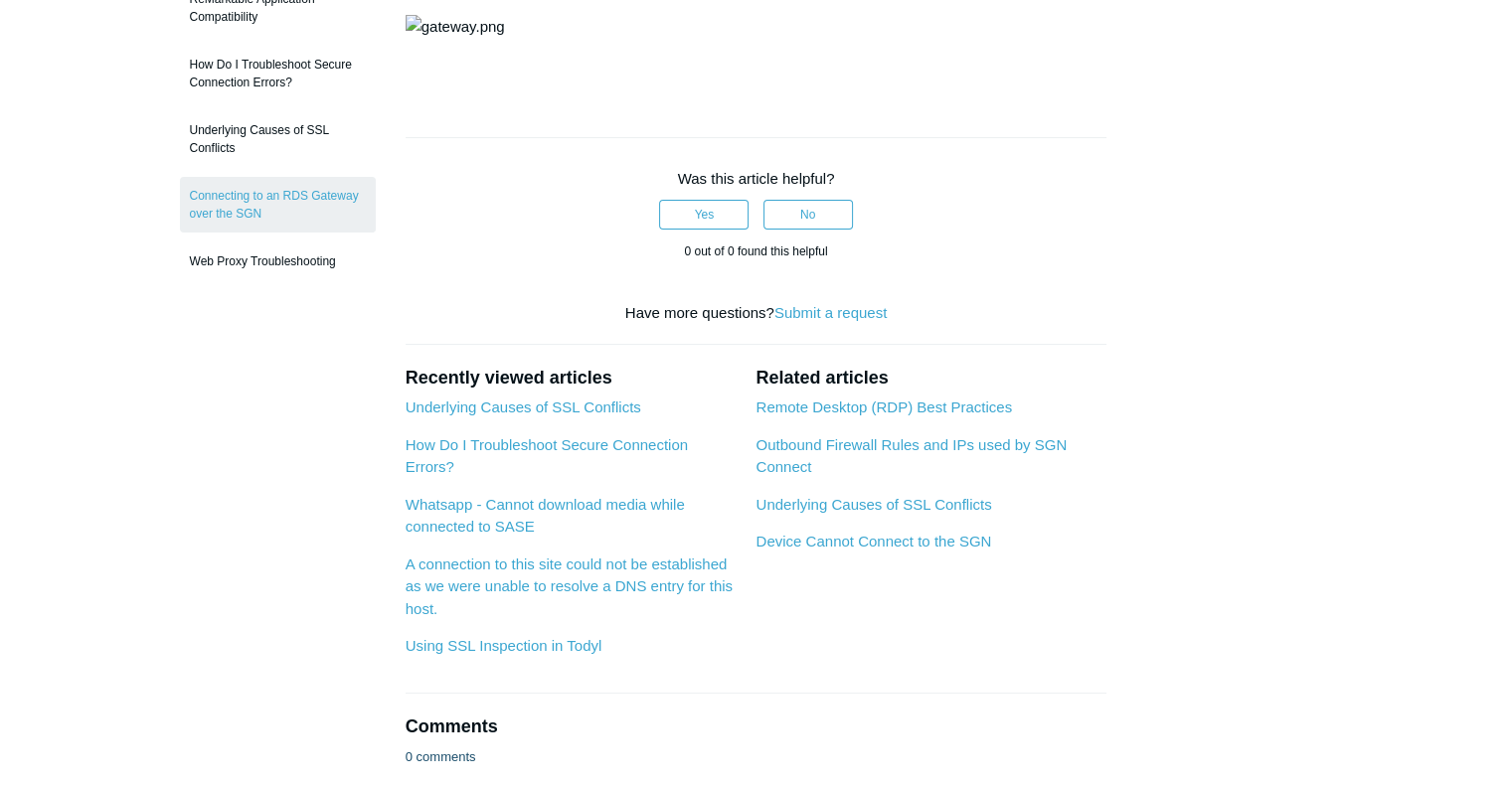scroll, scrollTop: 199, scrollLeft: 0, axis: vertical 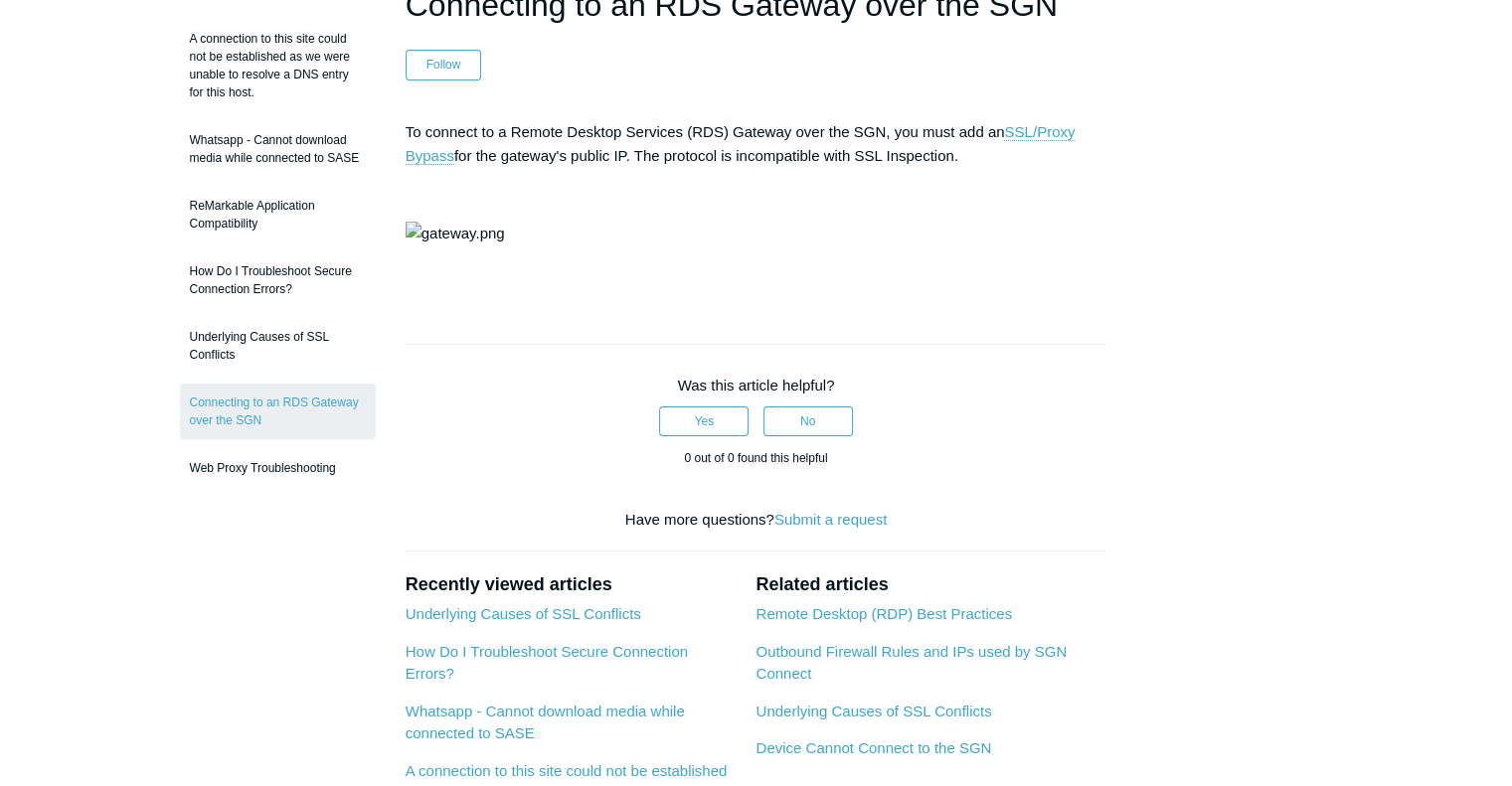 click on "Articles in this section
A connection to this site could not be established as we were unable to resolve a DNS entry for this host.
Whatsapp - Cannot download media while connected to SASE
ReMarkable Application Compatibility
How Do I Troubleshoot Secure Connection Errors?
Underlying Causes of SSL Conflicts
Connecting to an RDS Gateway over the SGN" at bounding box center [756, 505] 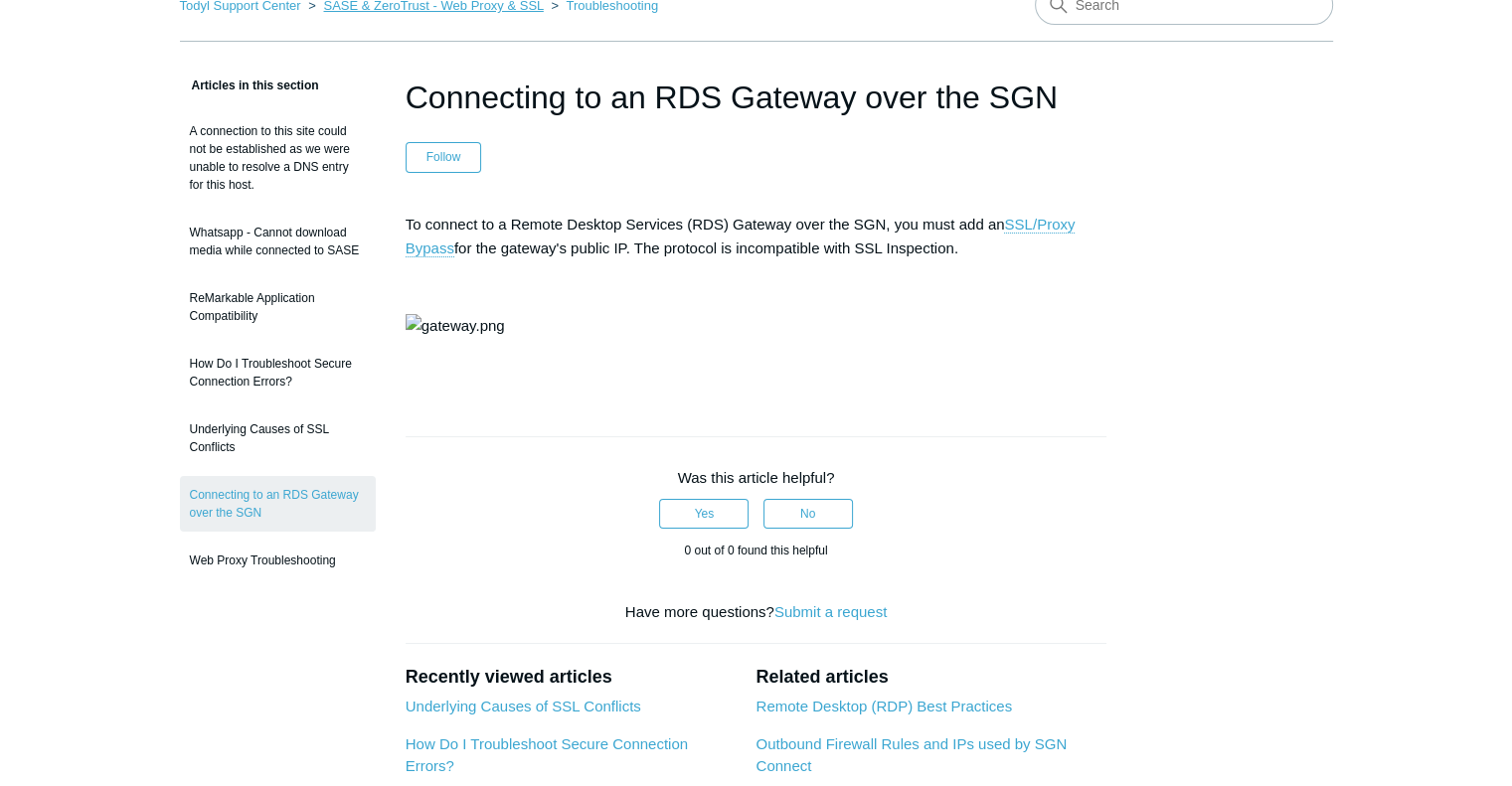 scroll, scrollTop: 99, scrollLeft: 0, axis: vertical 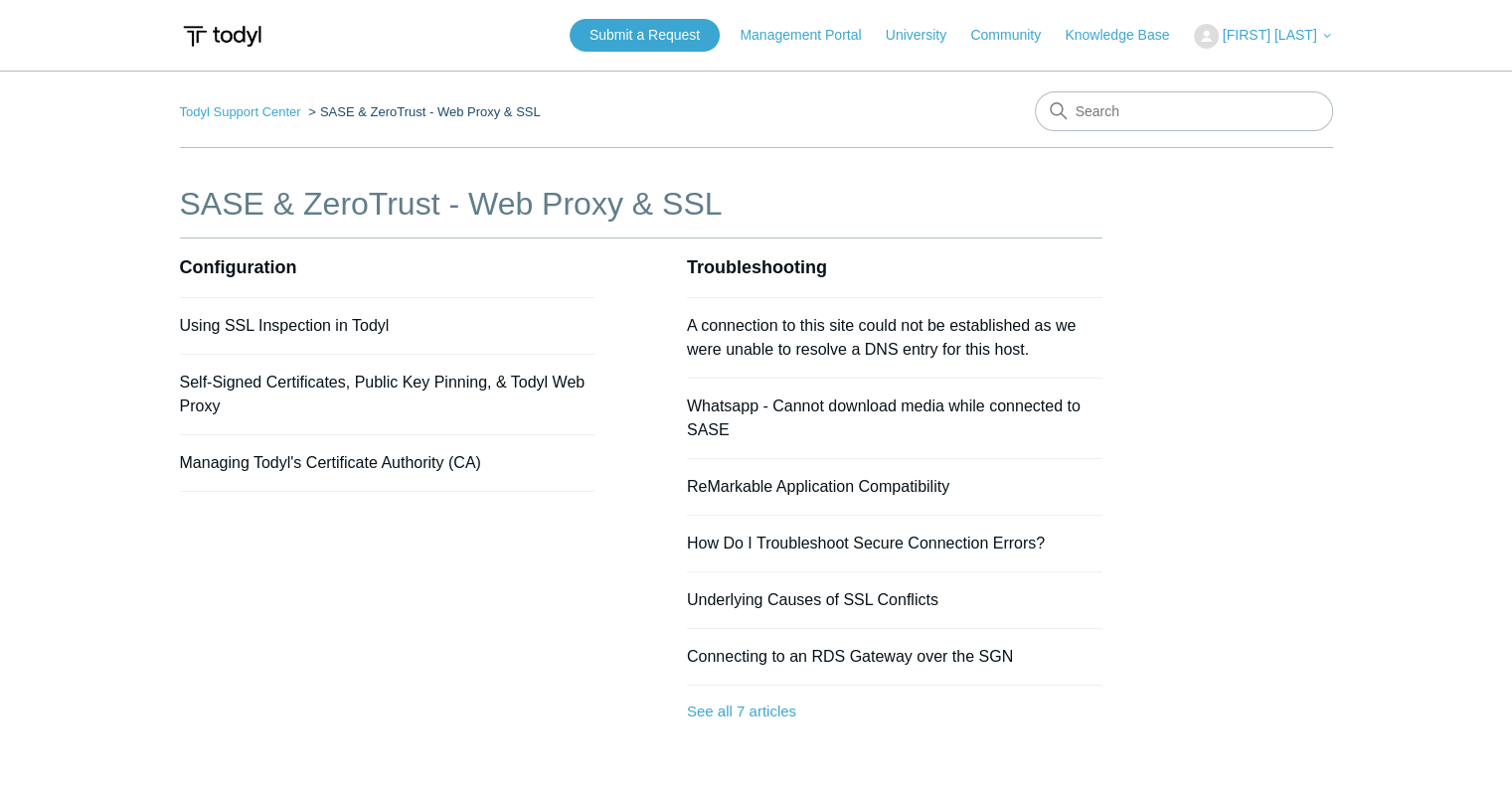 click on "SASE & ZeroTrust - Web Proxy & SSL
Configuration
Using SSL Inspection in Todyl
Self-Signed Certificates, Public Key Pinning, & Todyl Web Proxy
Managing Todyl's Certificate Authority (CA)
Troubleshooting" at bounding box center [756, 489] 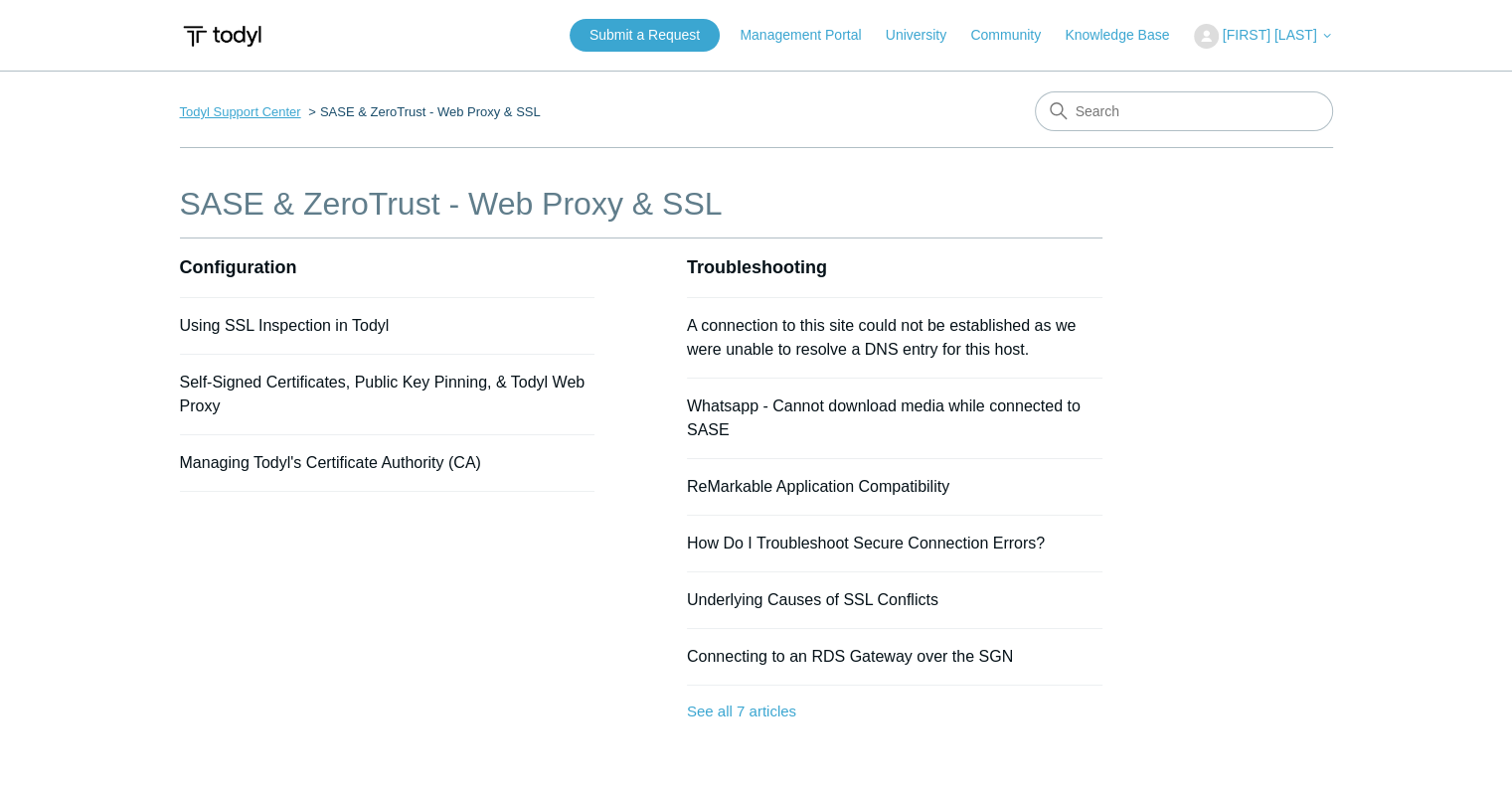 click on "Todyl Support Center" at bounding box center (241, 111) 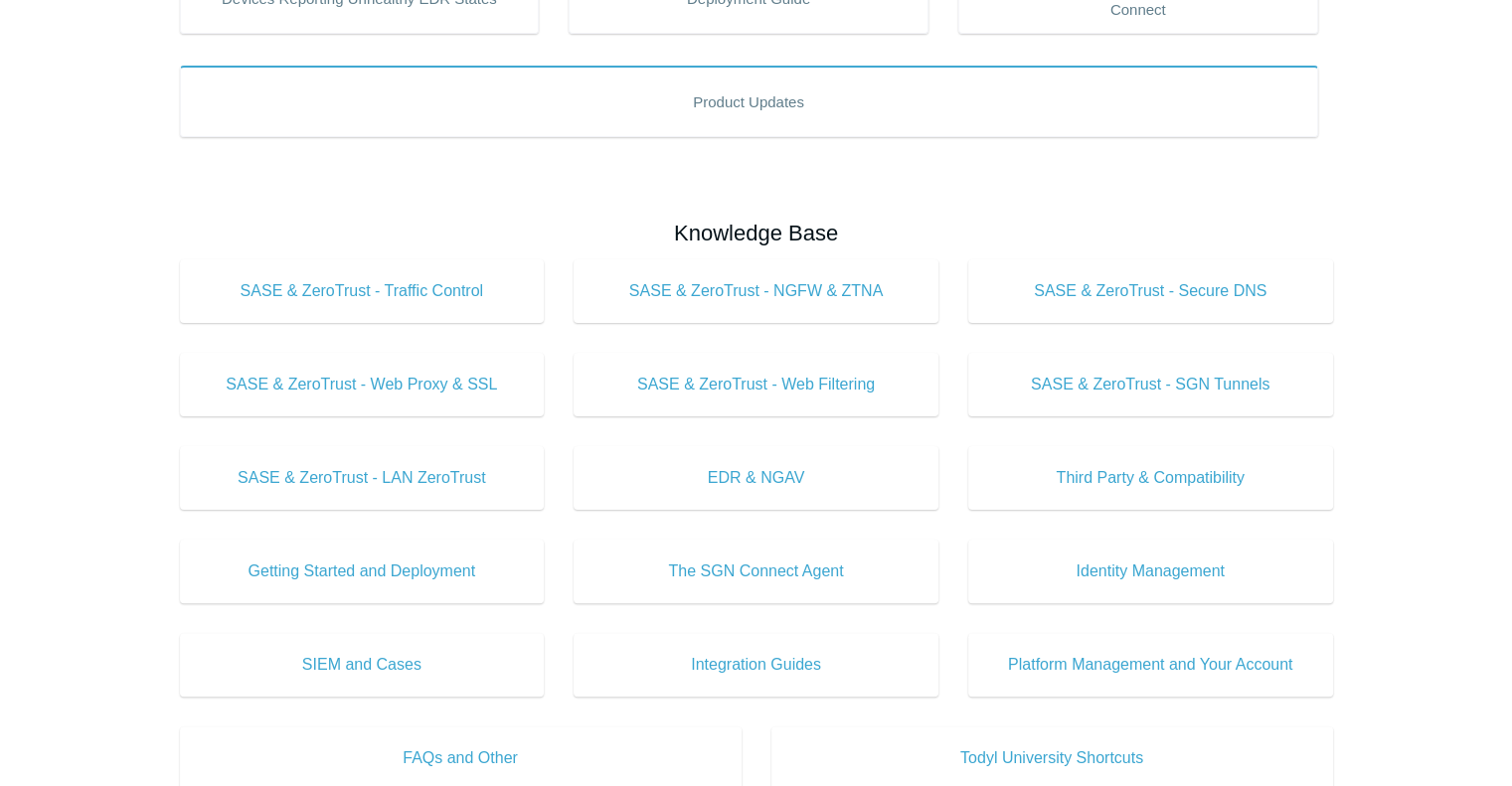 scroll, scrollTop: 596, scrollLeft: 0, axis: vertical 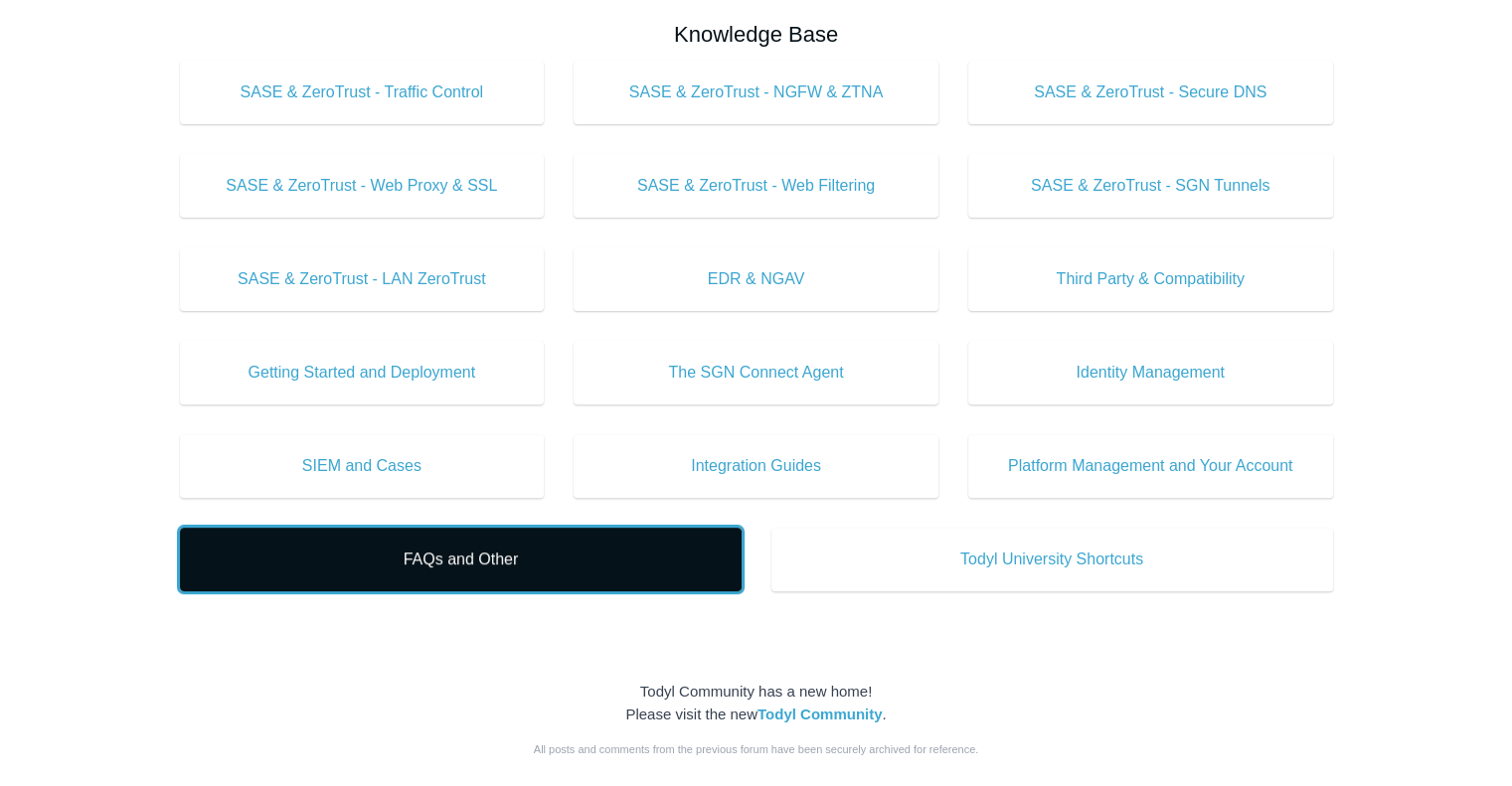 click on "FAQs and Other" at bounding box center [460, 559] 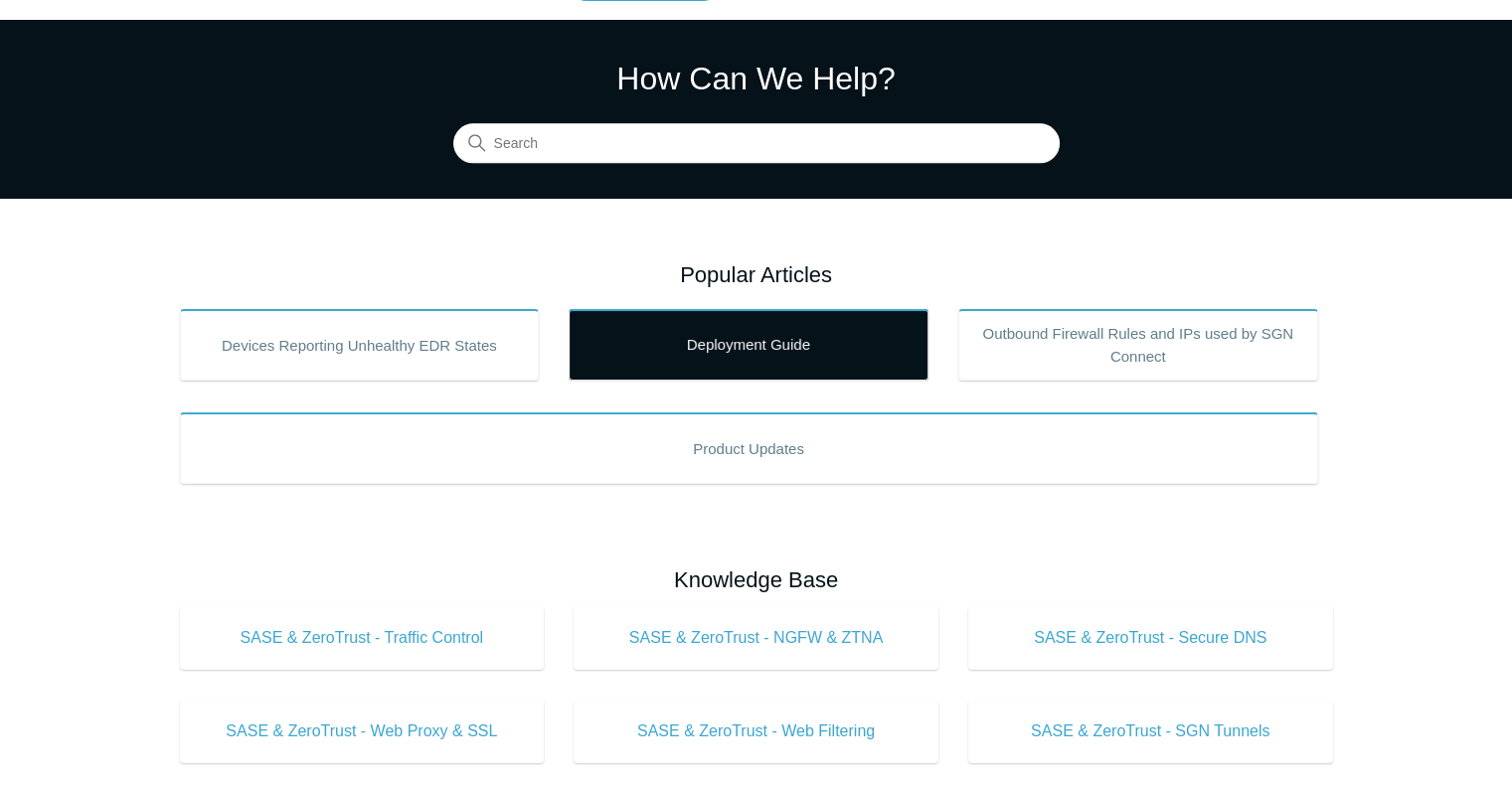 scroll, scrollTop: 99, scrollLeft: 0, axis: vertical 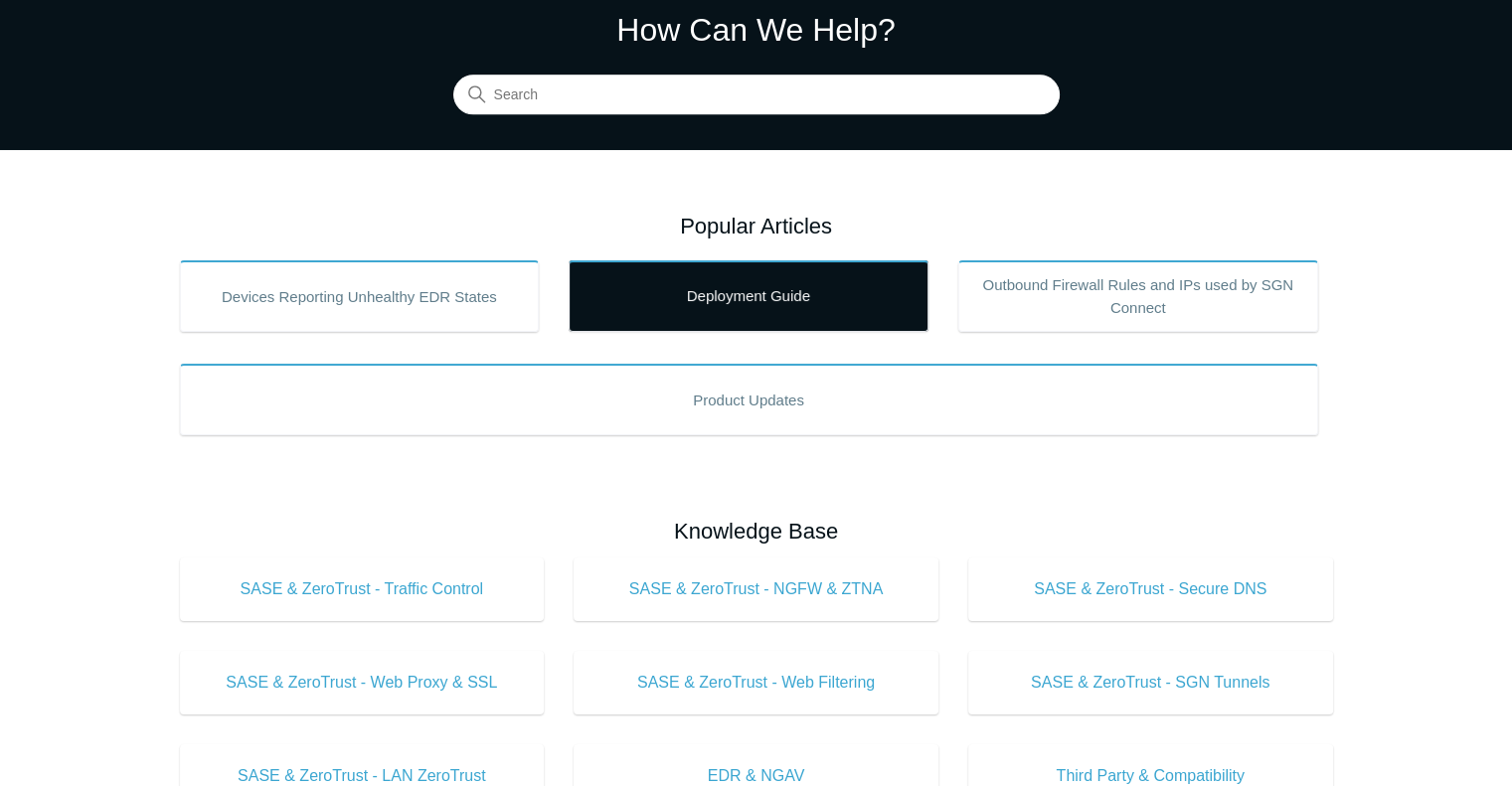 click on "Deployment Guide" at bounding box center (749, 296) 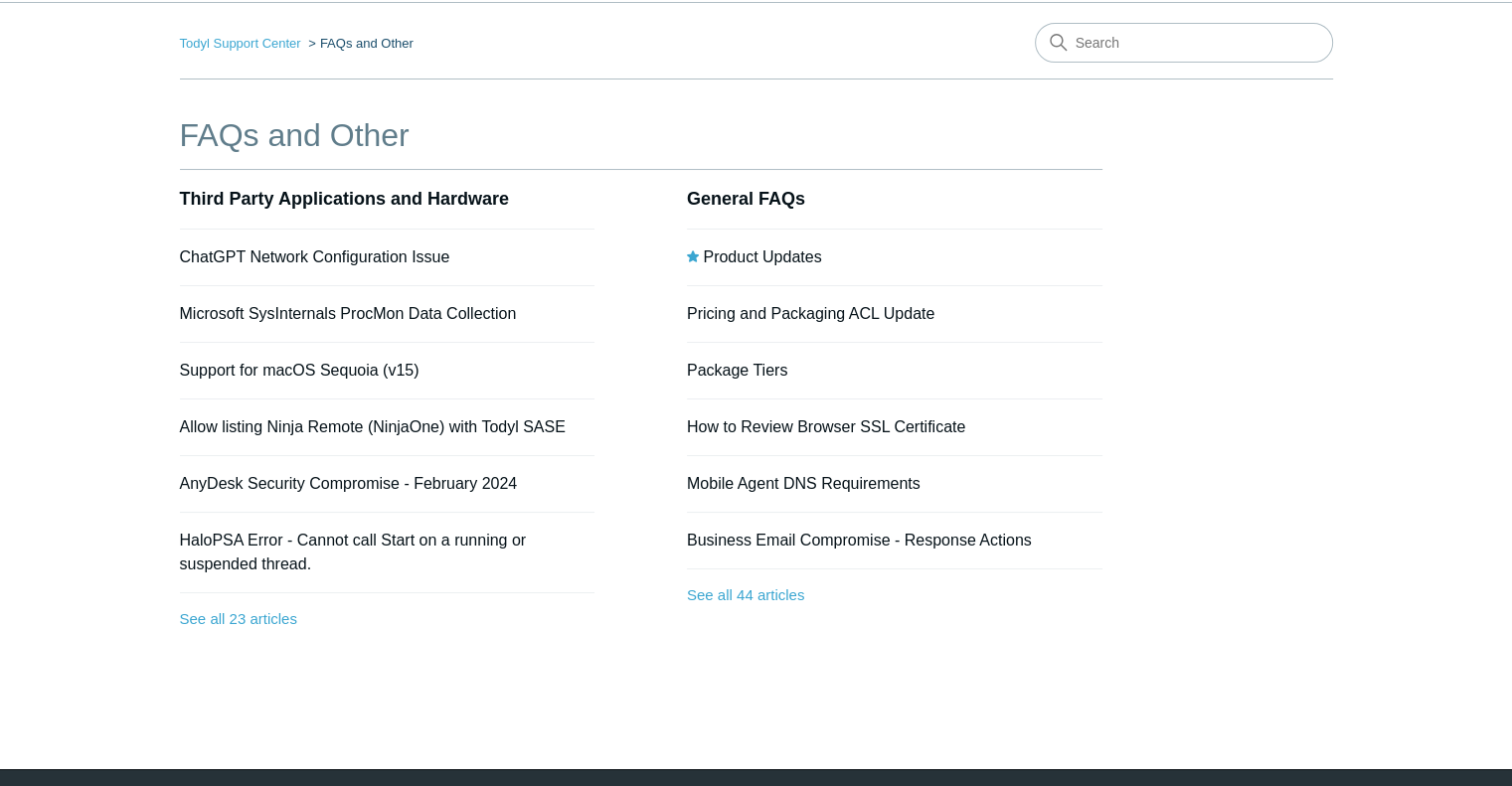 scroll, scrollTop: 129, scrollLeft: 0, axis: vertical 